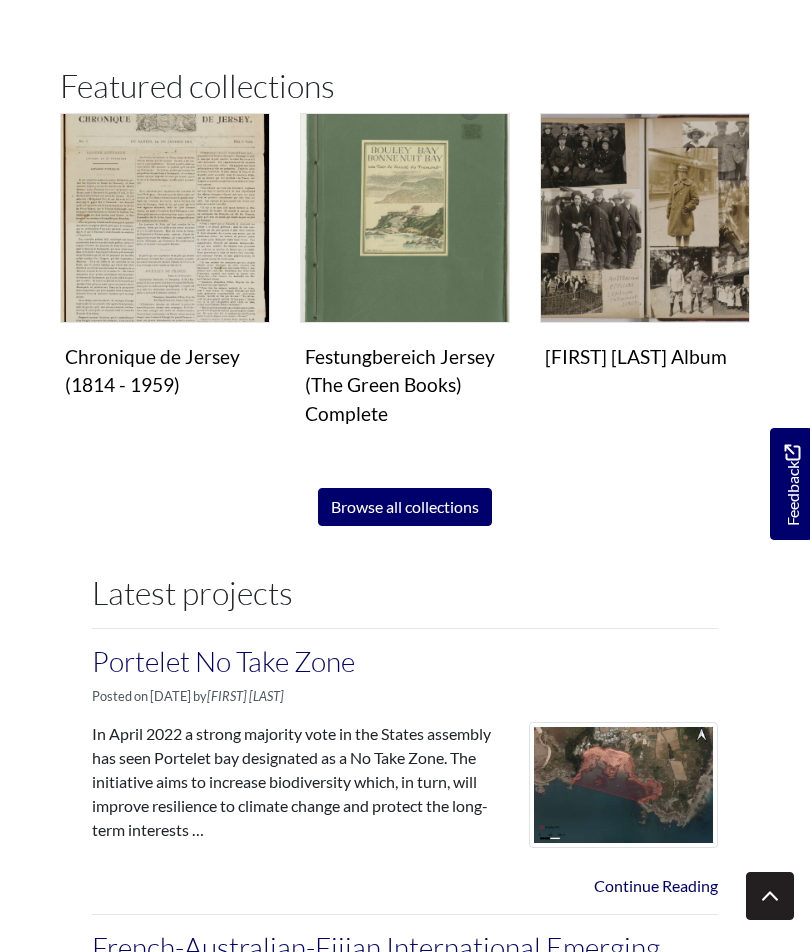 scroll, scrollTop: 1139, scrollLeft: 0, axis: vertical 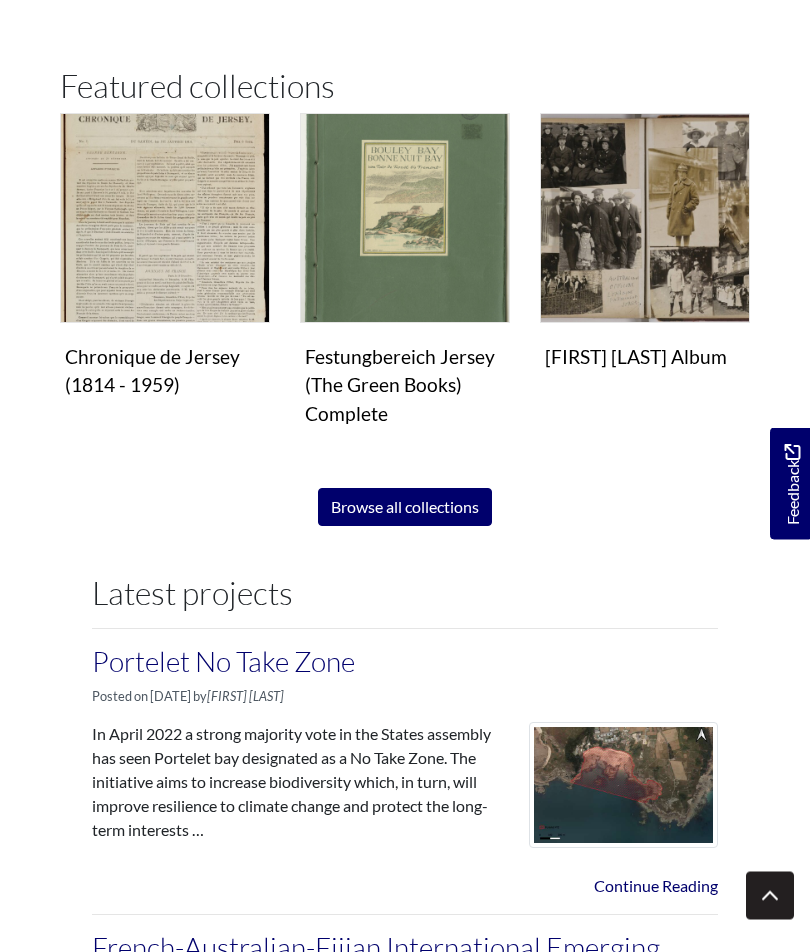 click on "Browse all collections" at bounding box center [405, 508] 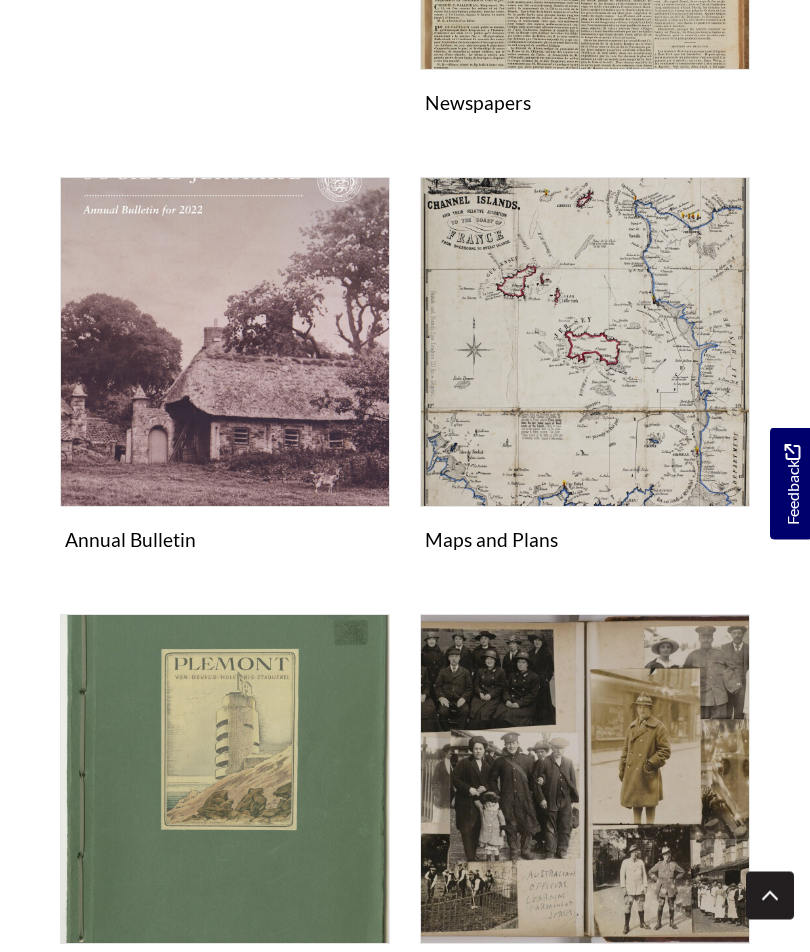 scroll, scrollTop: 764, scrollLeft: 0, axis: vertical 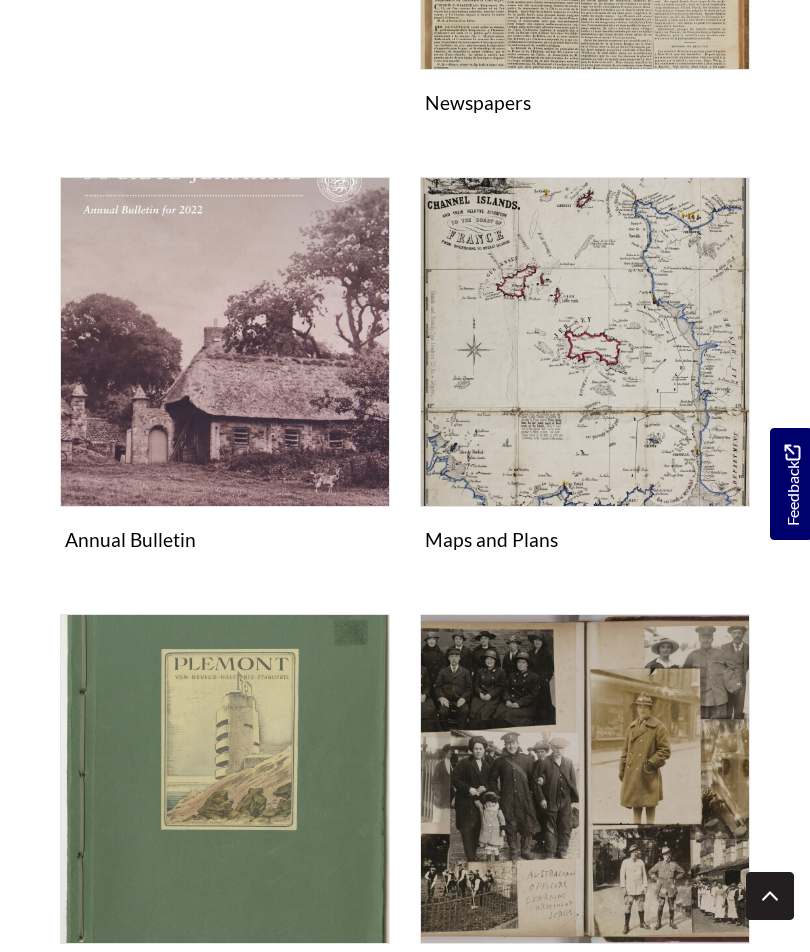 click at bounding box center [225, 342] 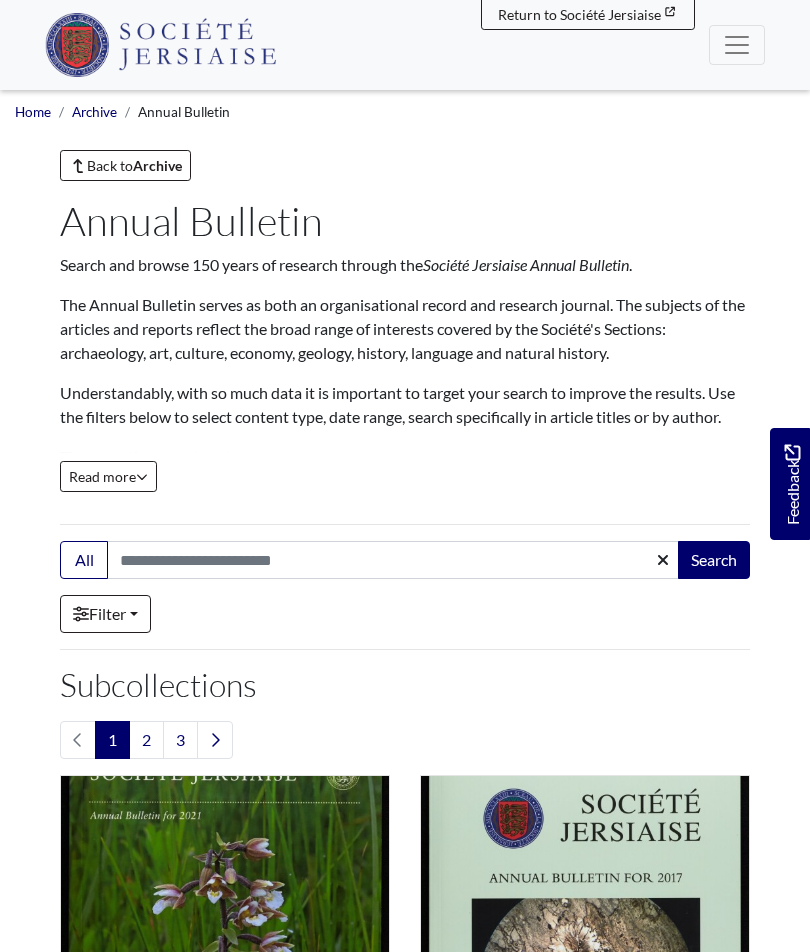 scroll, scrollTop: 0, scrollLeft: 0, axis: both 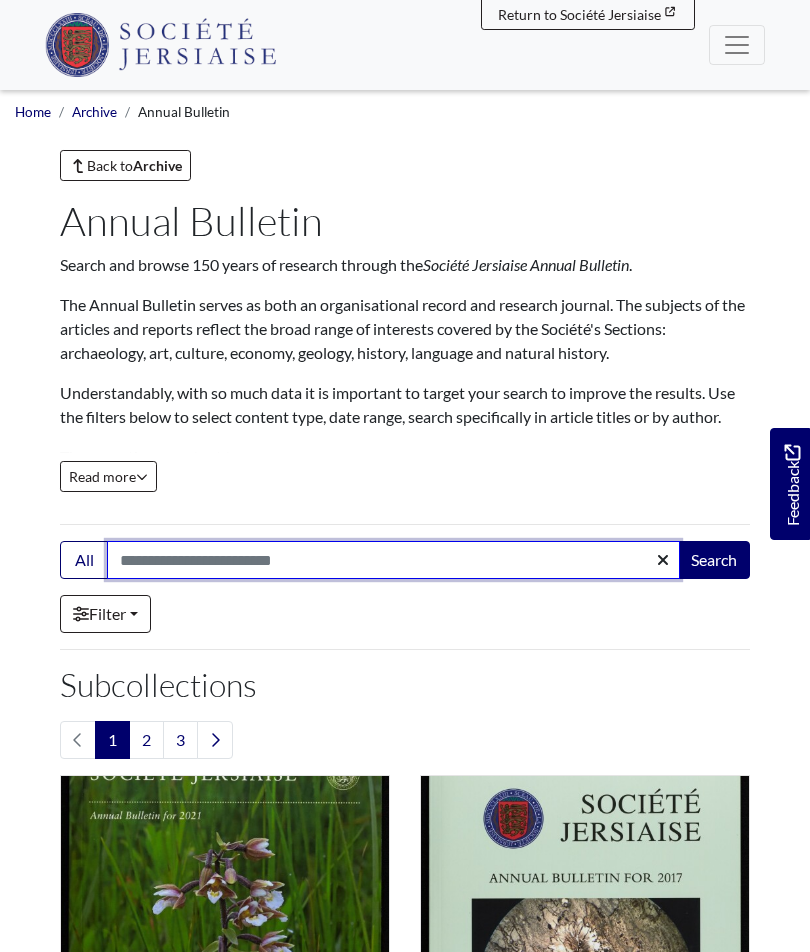 click on "Search:" at bounding box center [393, 560] 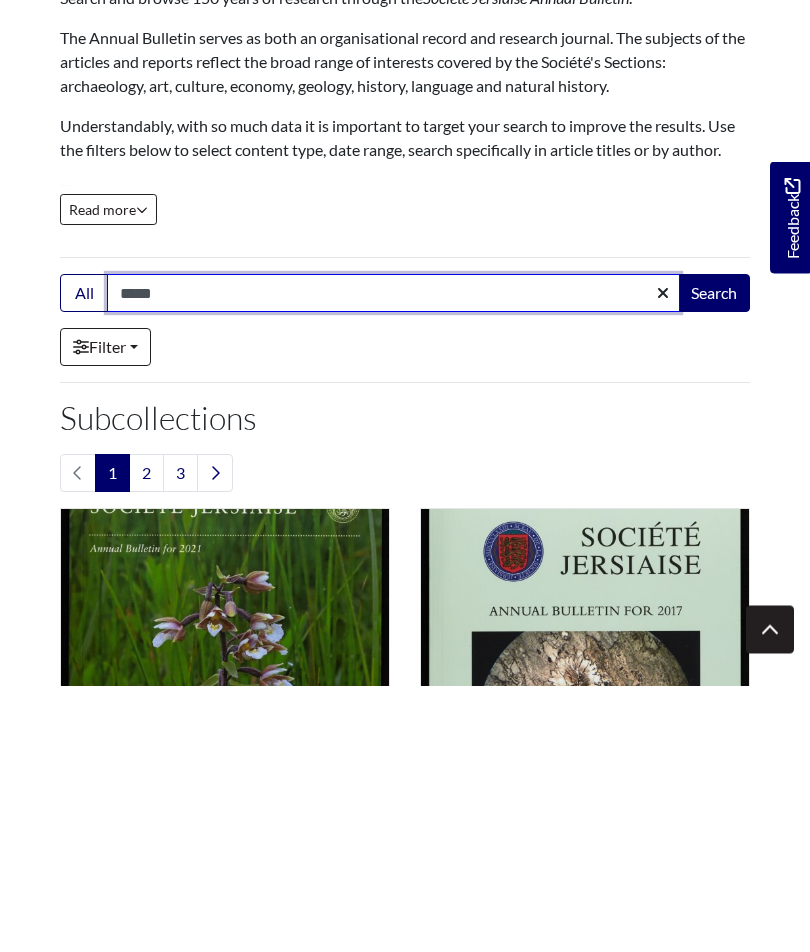 click on "Search" at bounding box center [714, 560] 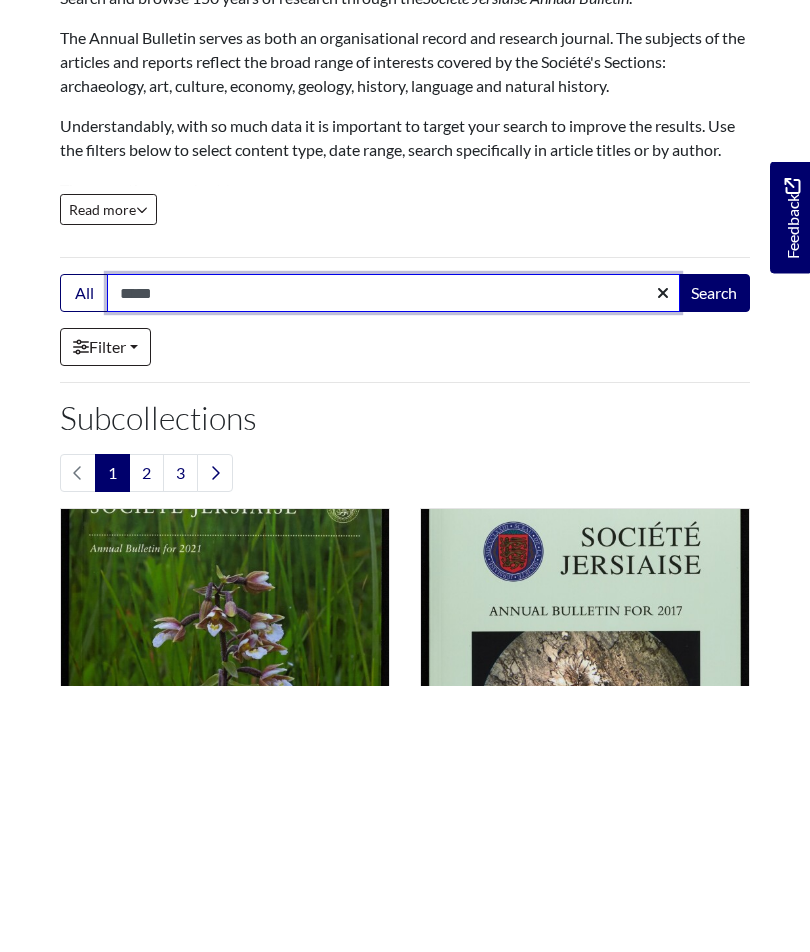 scroll, scrollTop: 267, scrollLeft: 0, axis: vertical 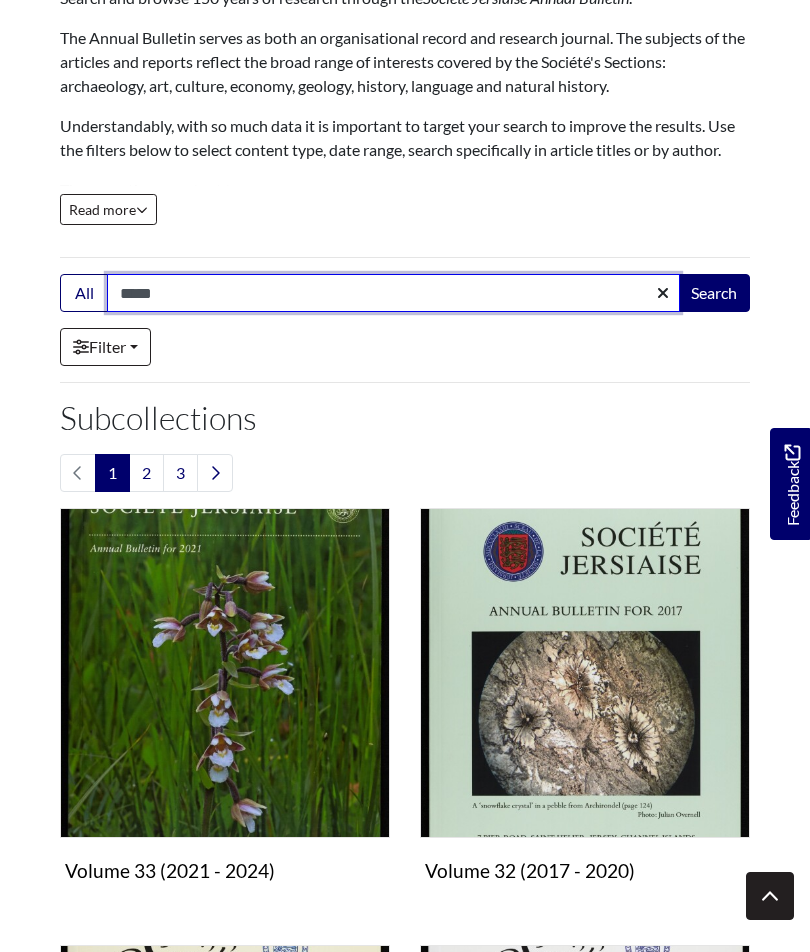click on "*****" at bounding box center [393, 293] 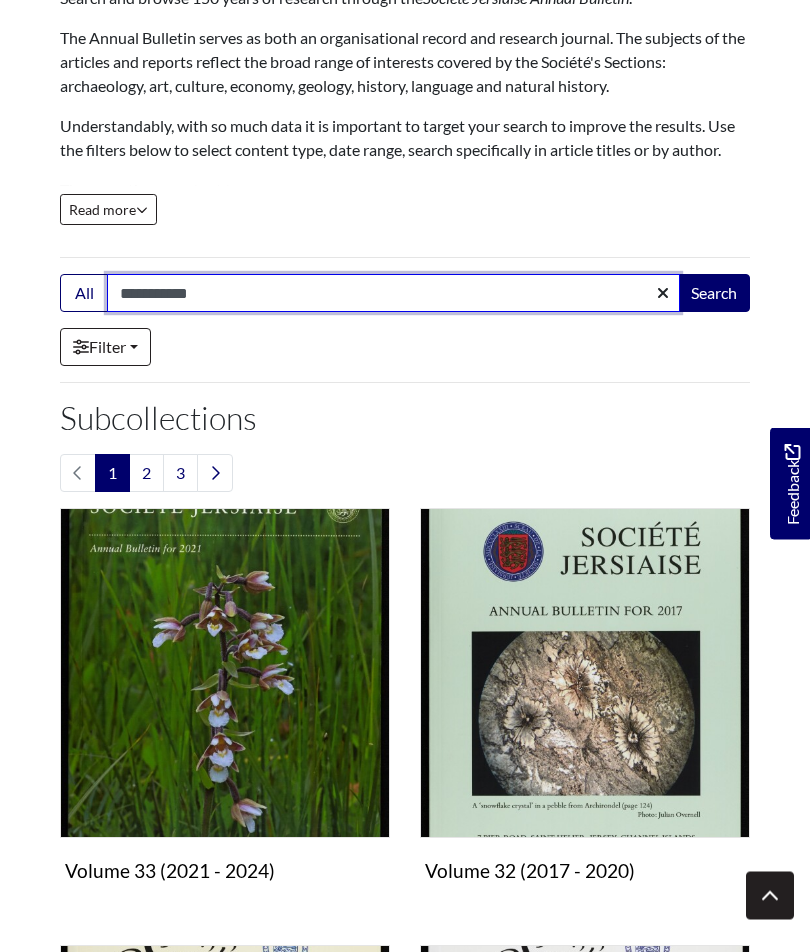 type on "**********" 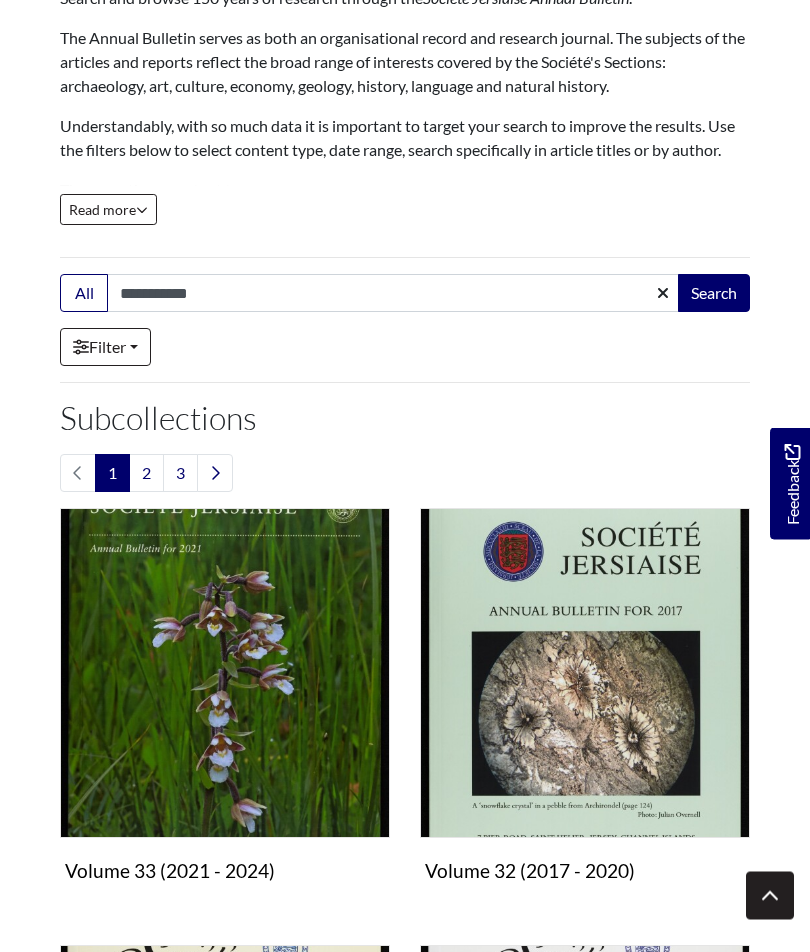 click on "Search" at bounding box center (714, 294) 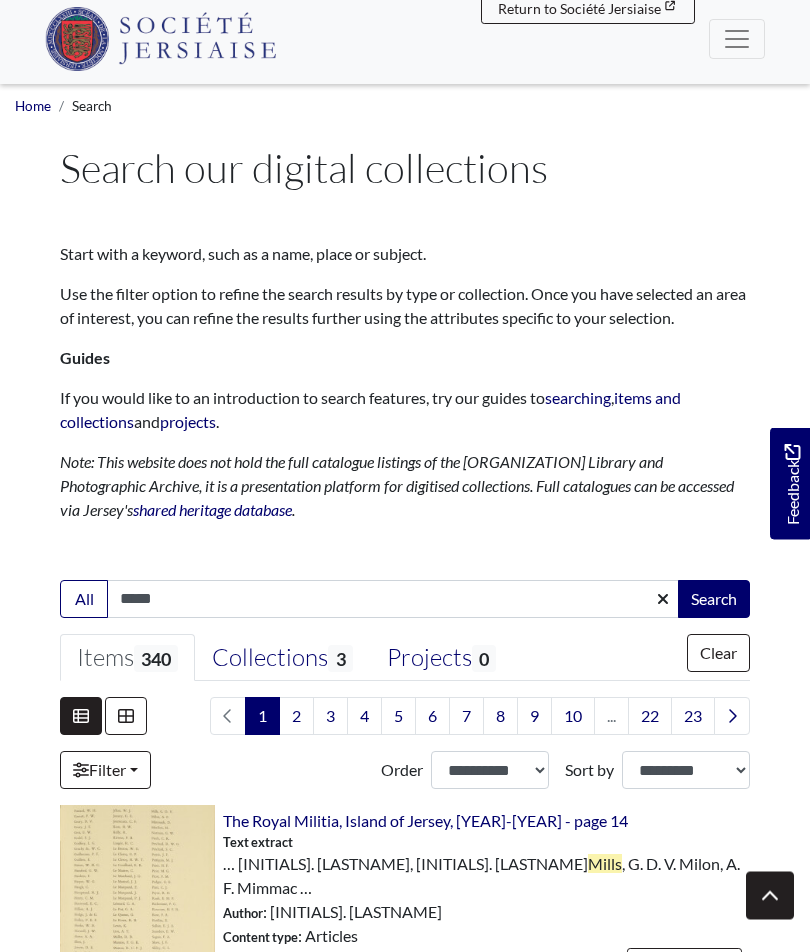 scroll, scrollTop: 0, scrollLeft: 0, axis: both 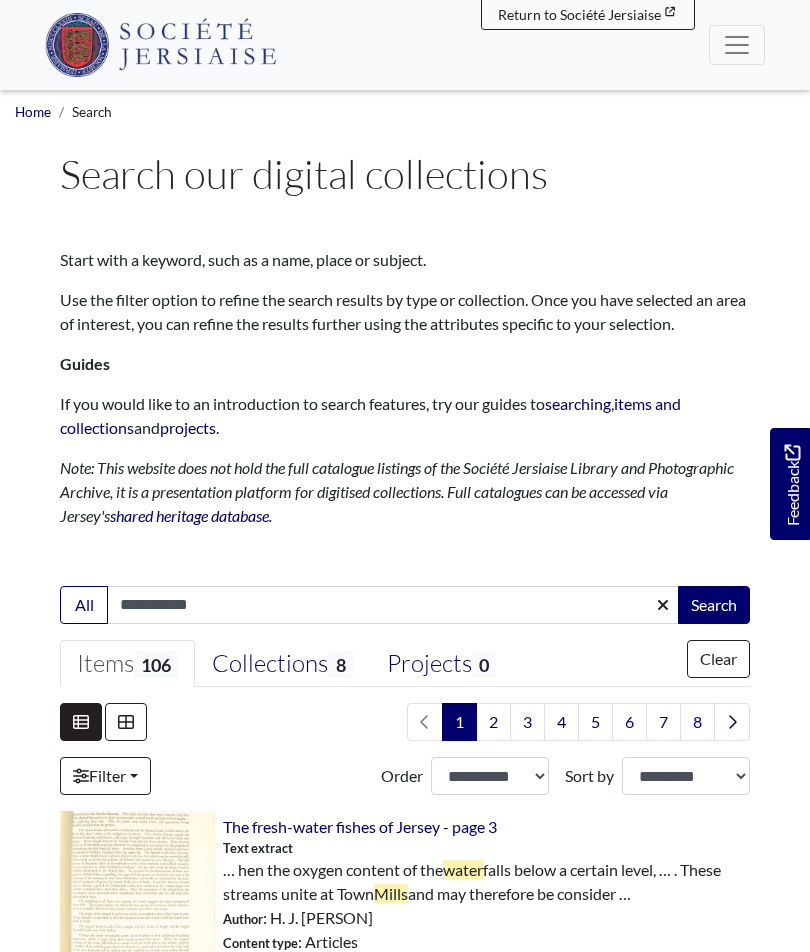 click on "**********" at bounding box center [393, 605] 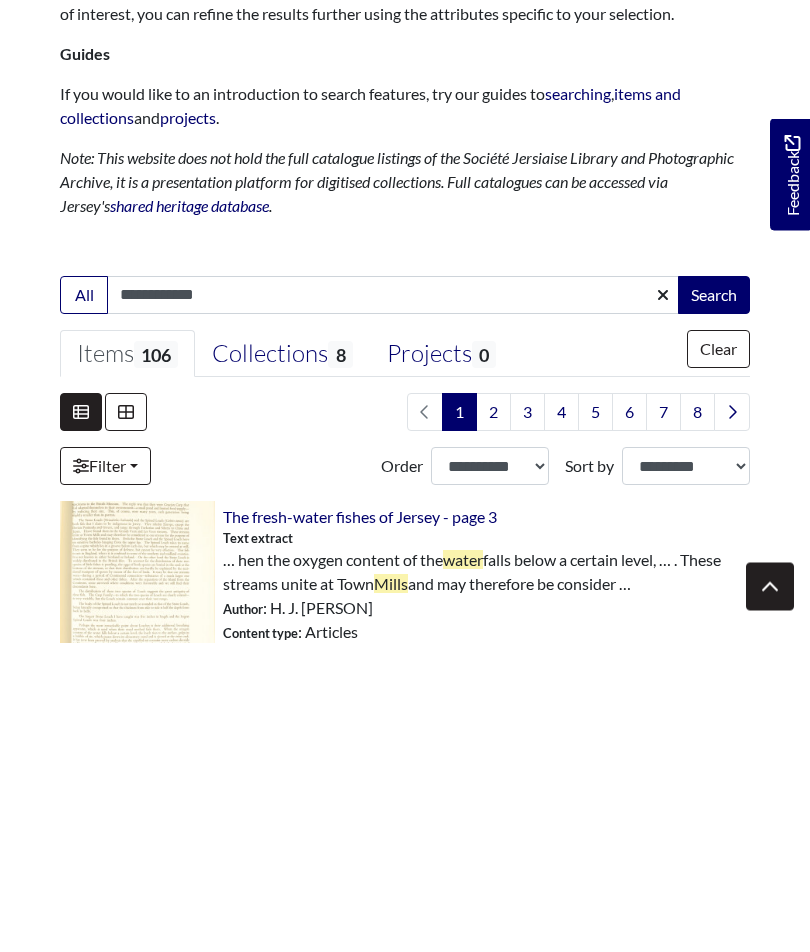 click on "**********" at bounding box center [393, 605] 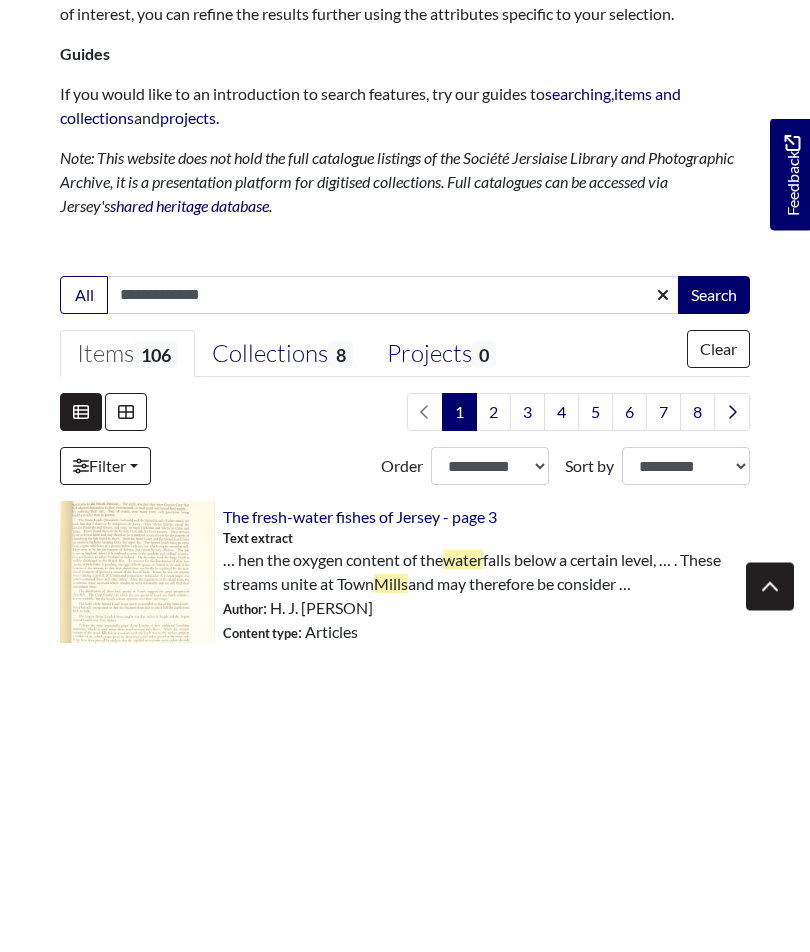 type on "**********" 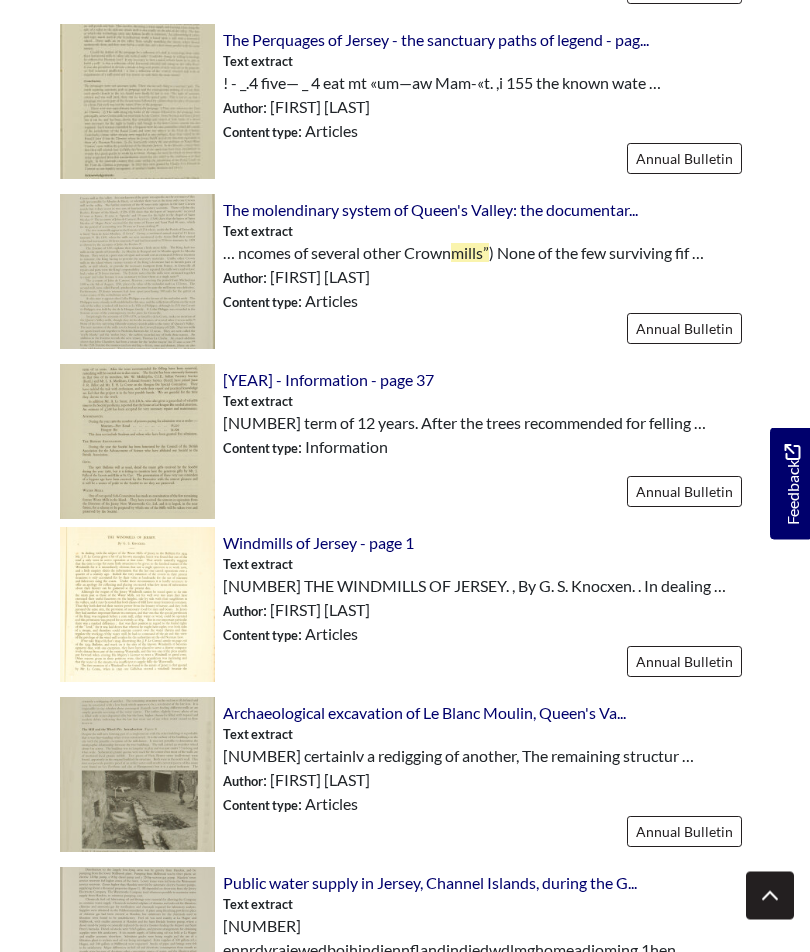 scroll, scrollTop: 2059, scrollLeft: 0, axis: vertical 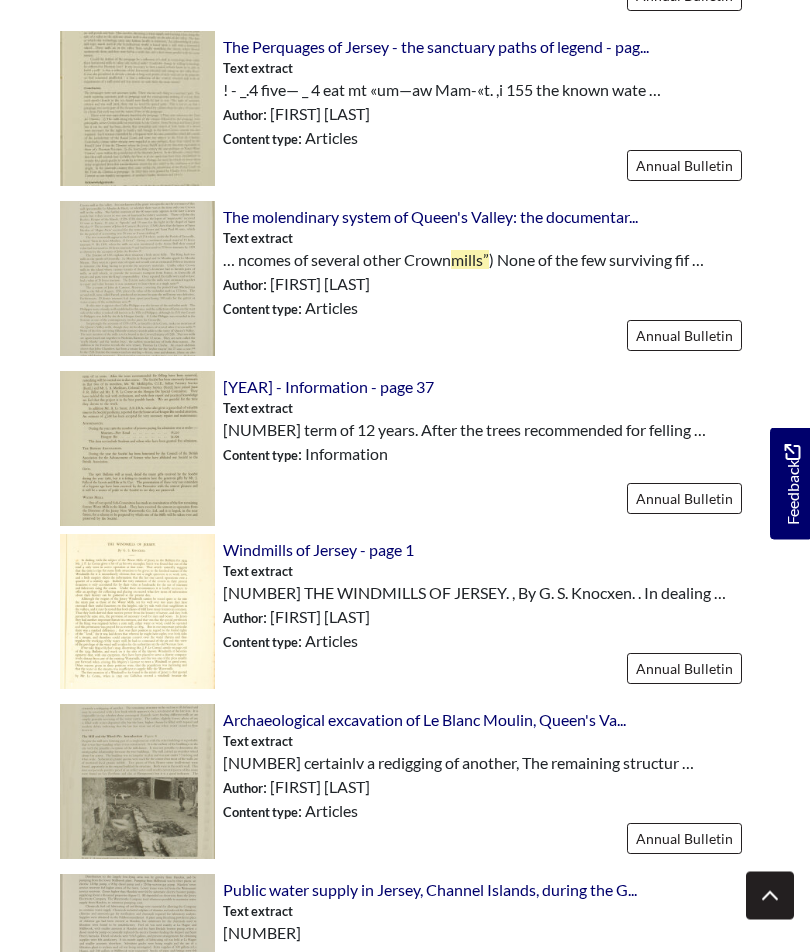 click at bounding box center (137, 612) 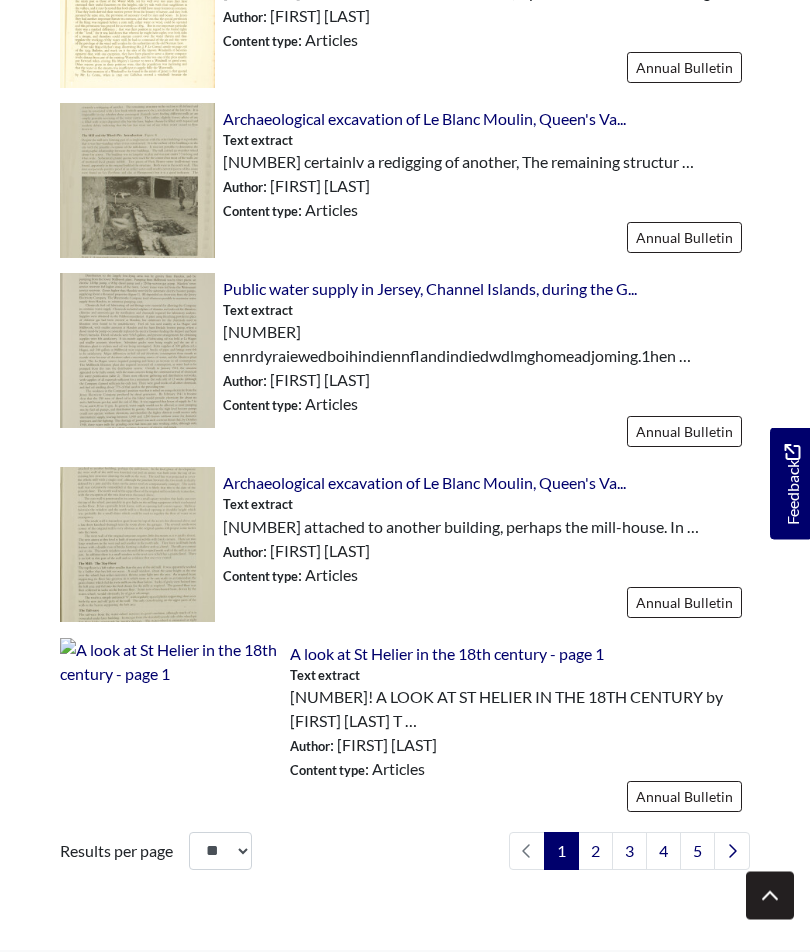 scroll, scrollTop: 2744, scrollLeft: 0, axis: vertical 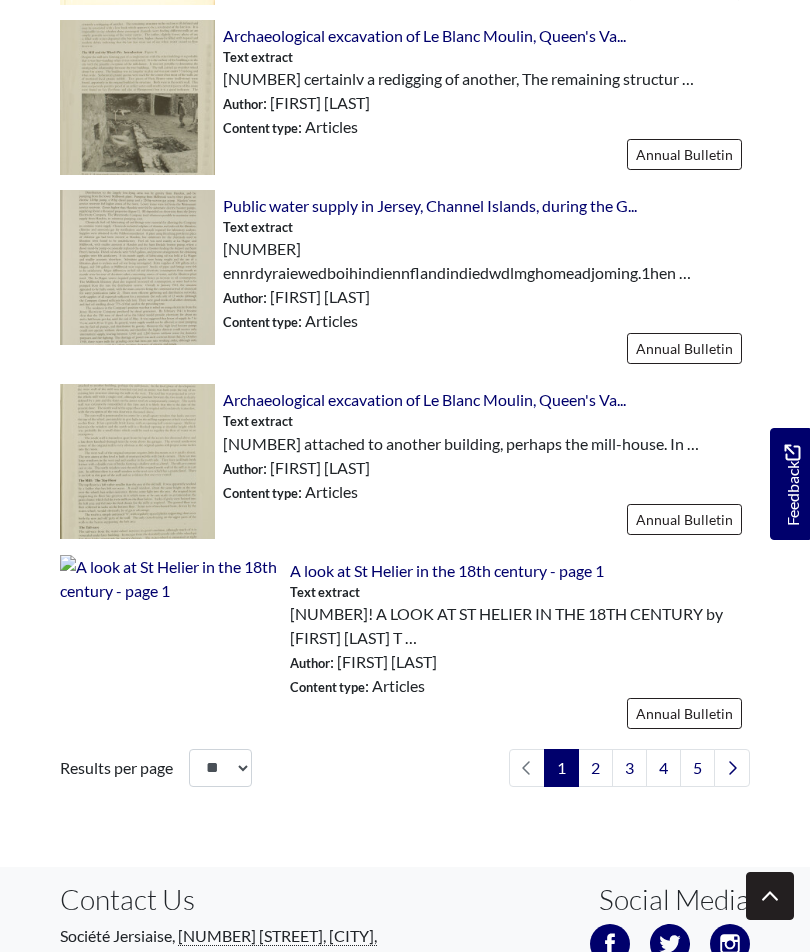 click on "5" at bounding box center (697, 768) 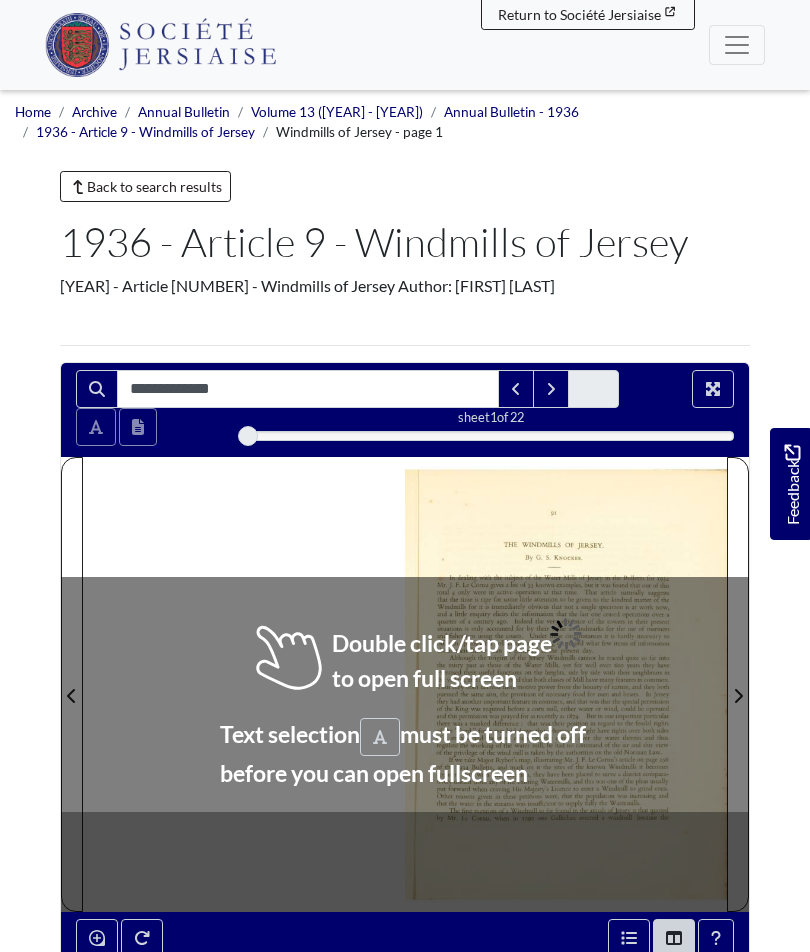 scroll, scrollTop: 0, scrollLeft: 0, axis: both 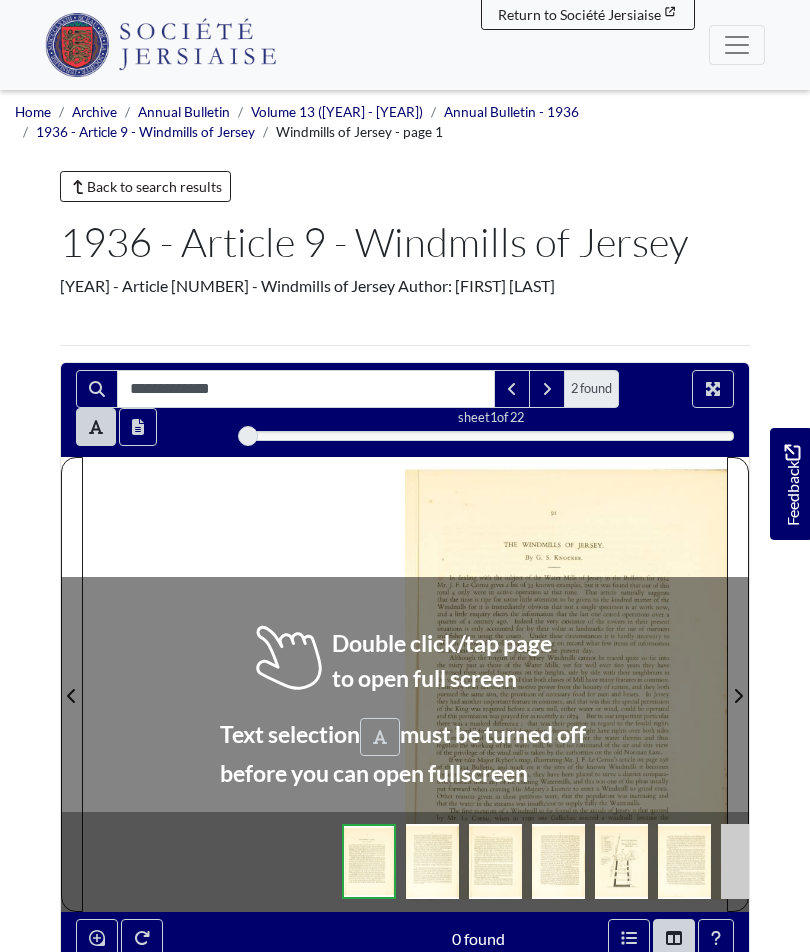 click on "91
THE  WINDMILLS  OF  JERSEY.  ,  By  G.  S.  Knocxen.
.  In  dealing  with  the  subject  of  the  Water  Mills  of  Jersey  in  the  Bulletin  for  1934  Mr.  J.  F.  Le  Cornu  gives  a  list  of  33  known  examples,  but  it  was  found  that  out  of  this  total  4  only  were  in  active  operation  at  that  time.  That  article  naturally  suggests  that  the  time  is  ripe  for  some  little  attention  to  be  given  to  the  kindred  matter  of  the  Windmills  for  it  is  immediately  obvious  that  not  a  single  specimen  is  at  work  now,  and  a  little  enquiry  elicits  the  information  that  the  last  one  ceased  operations  over  a  quarter  of  a  century  ago.  Indeed  the  very  existence  of  the  towers  in  their  present  situations  is  only  accounted  for  by  their  value  as  landmarks  for  the  use  of  mariners  and  ﬁshermen  using  the  coasts.  Under  these  circumstances  it  is  hardly  necessary  to  offer  an  apology  for  collecting  and  lacing  on" at bounding box center (566, 690) 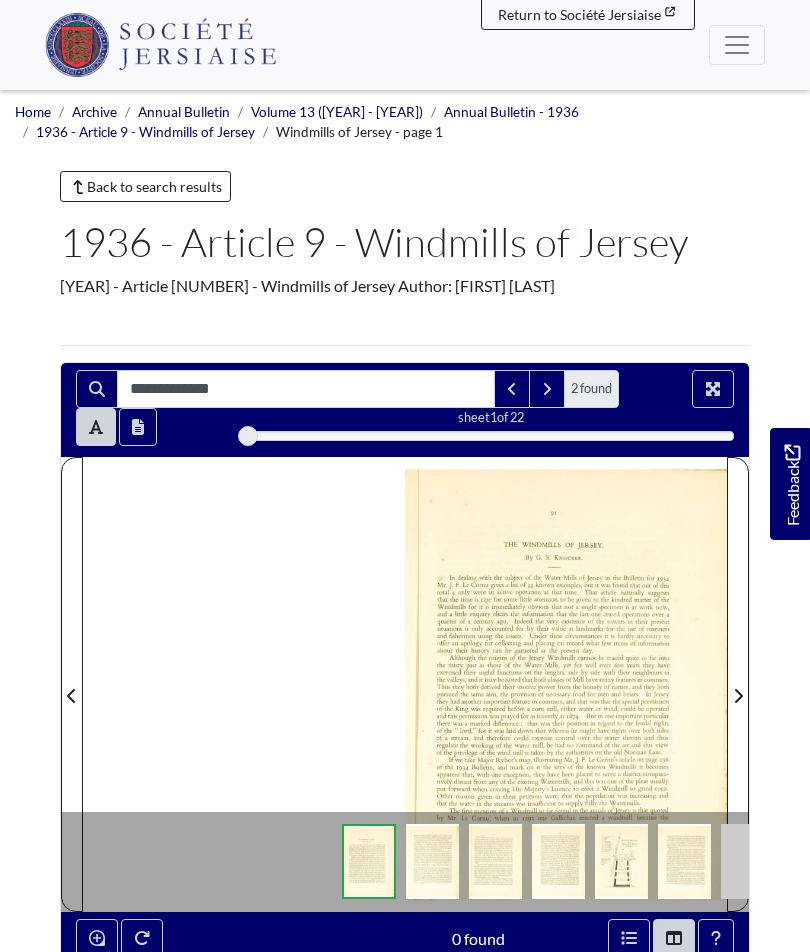 click on "and" at bounding box center (554, 512) 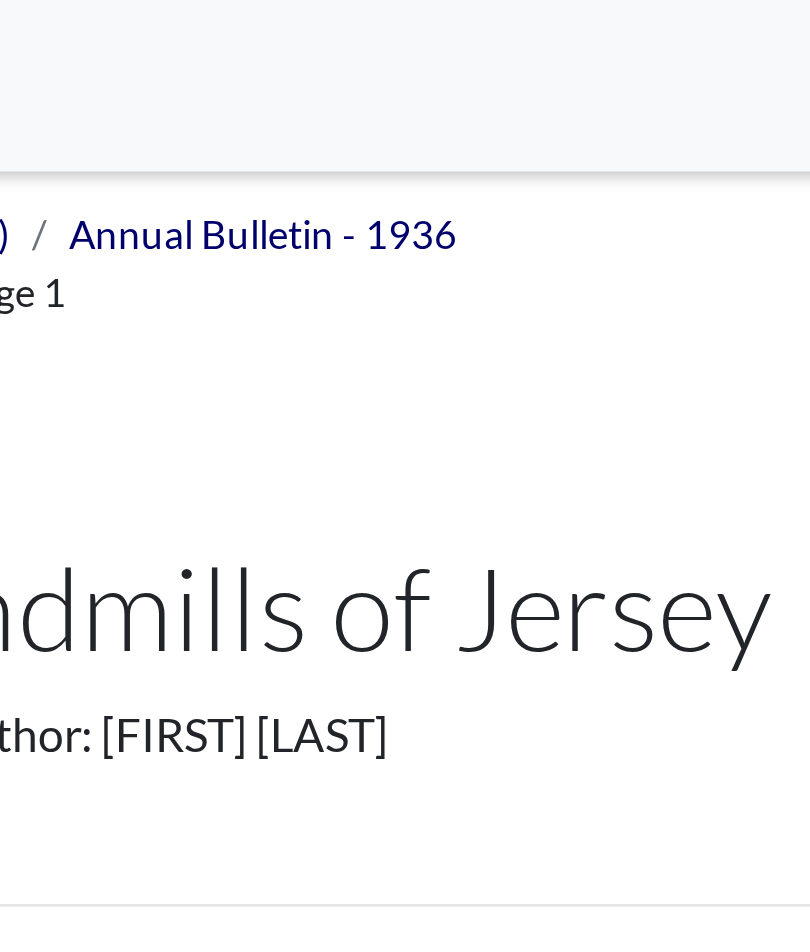 scroll, scrollTop: 0, scrollLeft: 0, axis: both 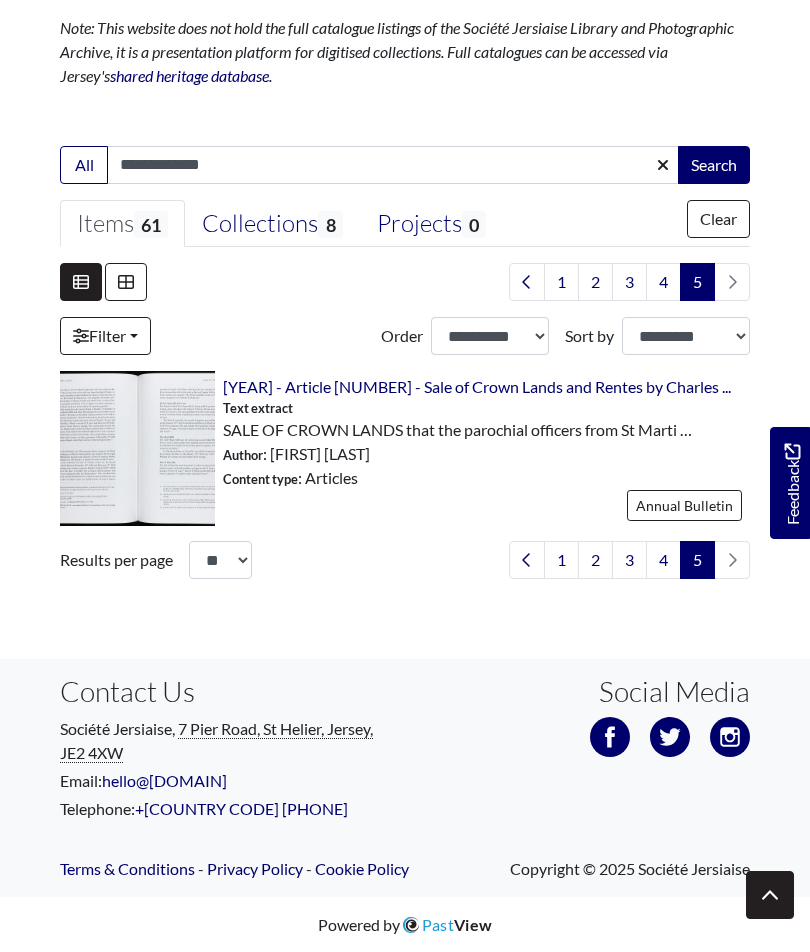 click on "4" at bounding box center [663, 561] 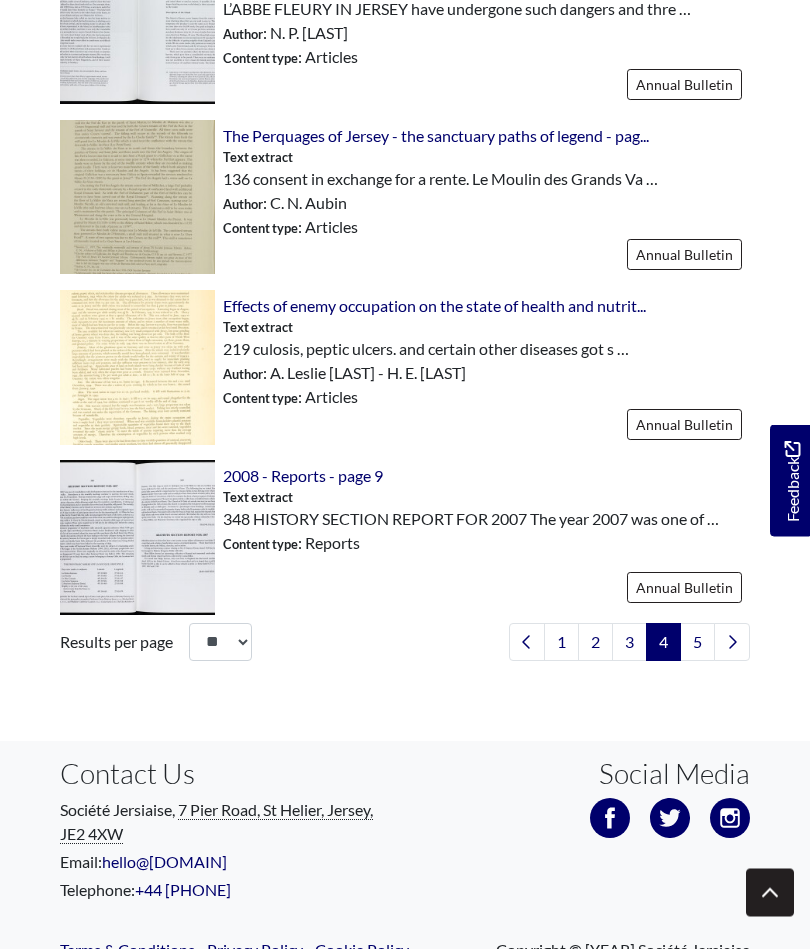 scroll, scrollTop: 2706, scrollLeft: 0, axis: vertical 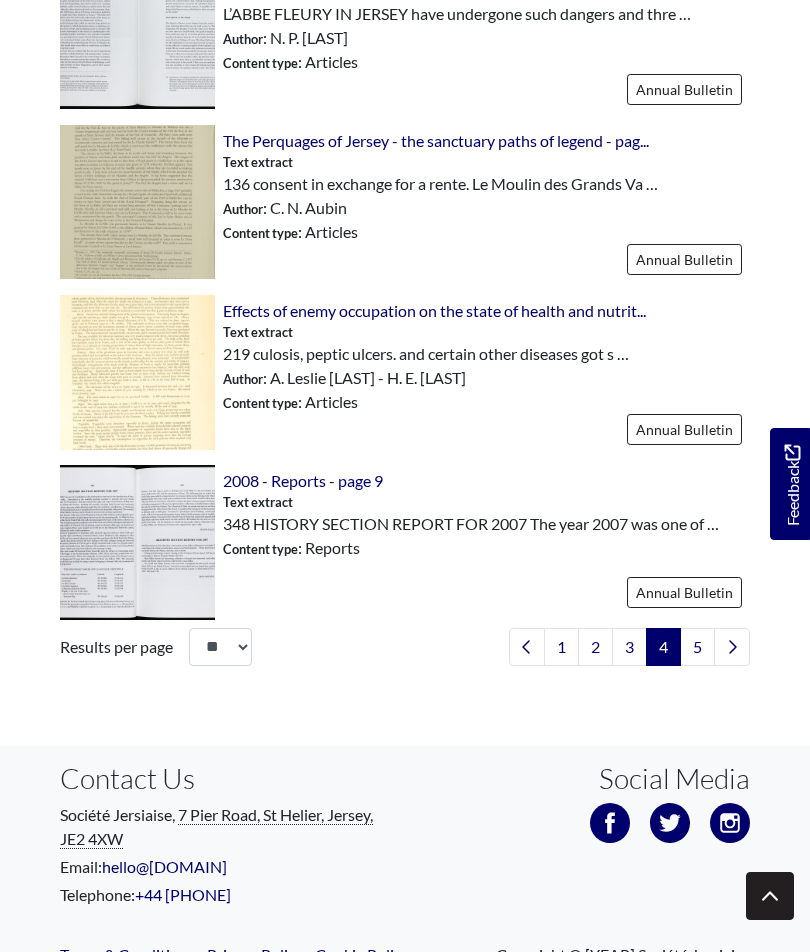 click on "3" at bounding box center (629, 647) 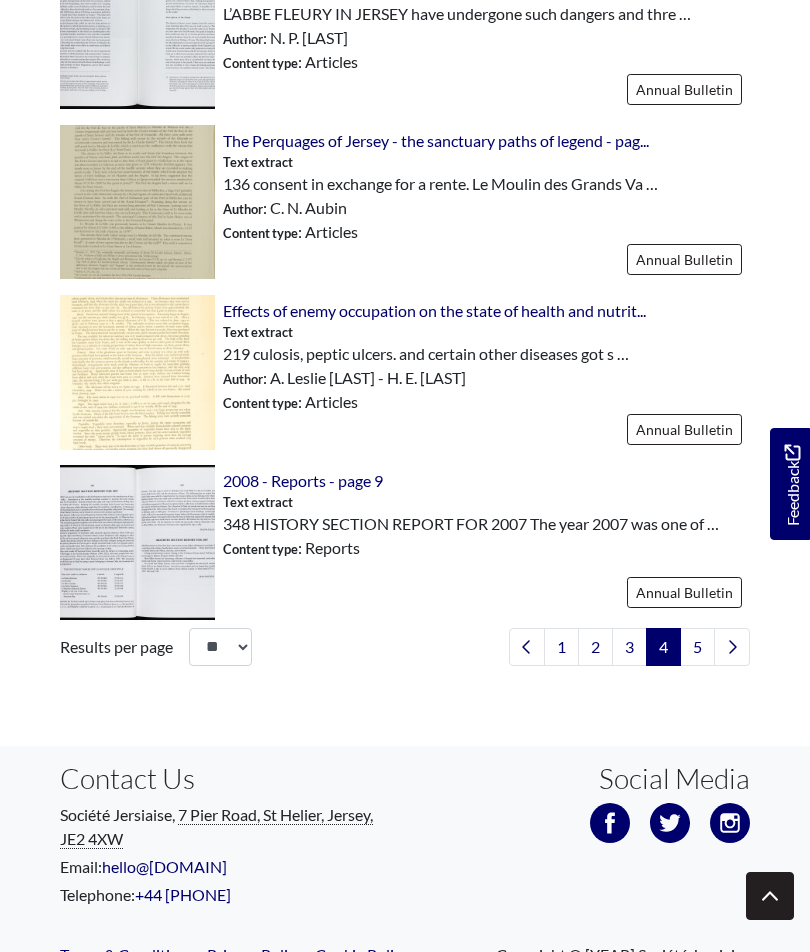 scroll, scrollTop: 2790, scrollLeft: 0, axis: vertical 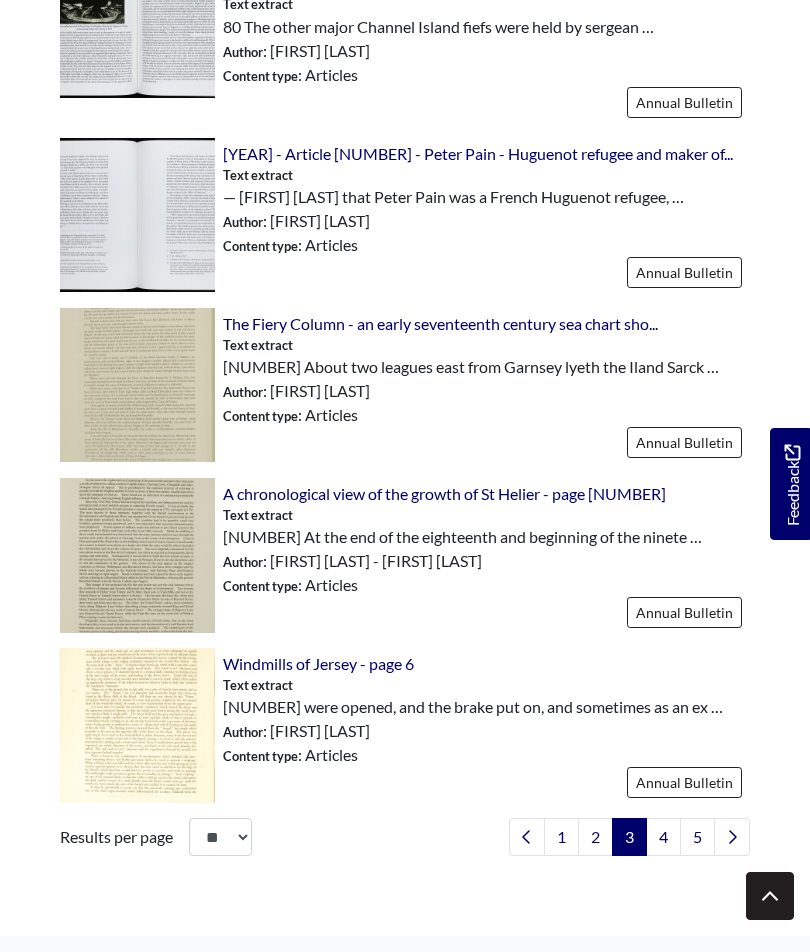 click on "2" at bounding box center (595, 837) 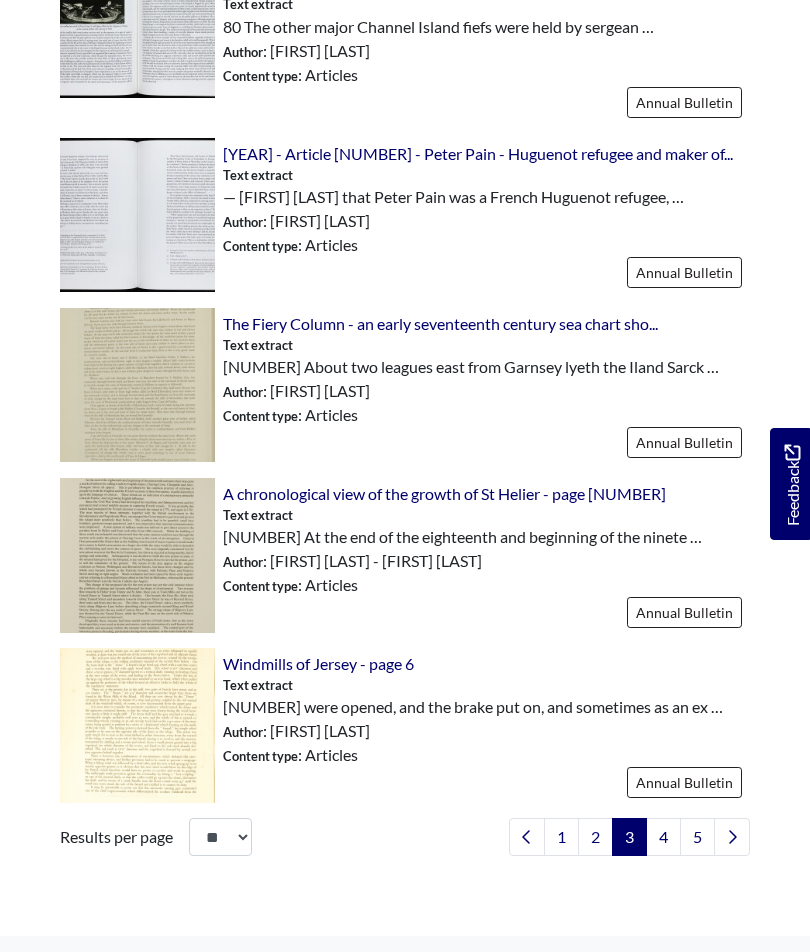 scroll, scrollTop: 2656, scrollLeft: 0, axis: vertical 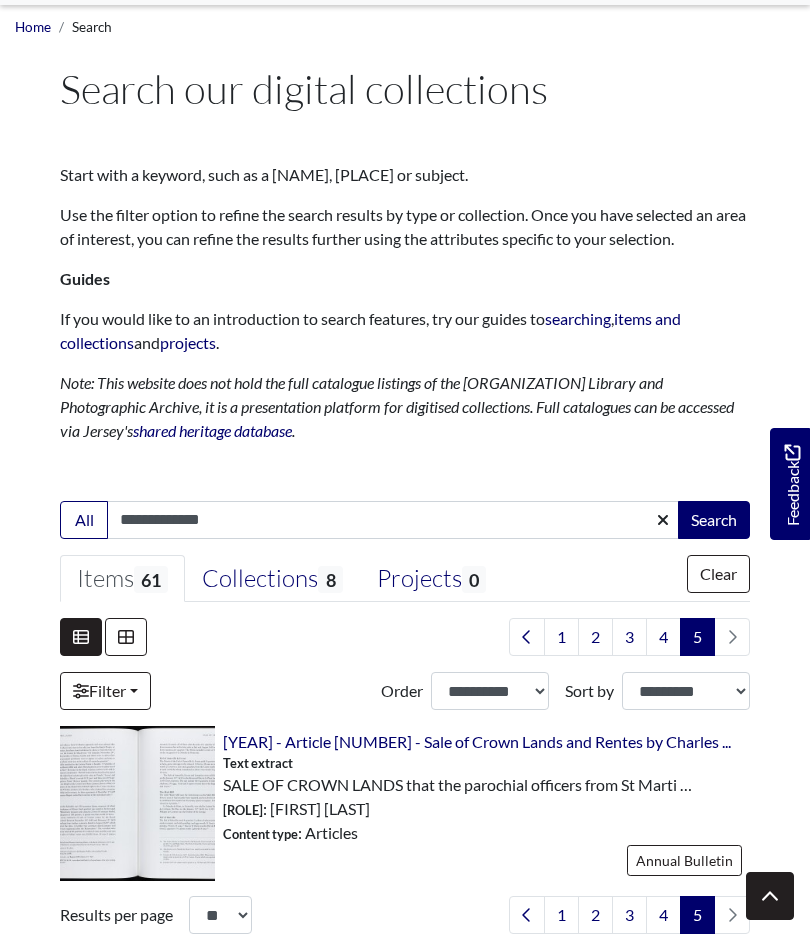click at bounding box center (663, 520) 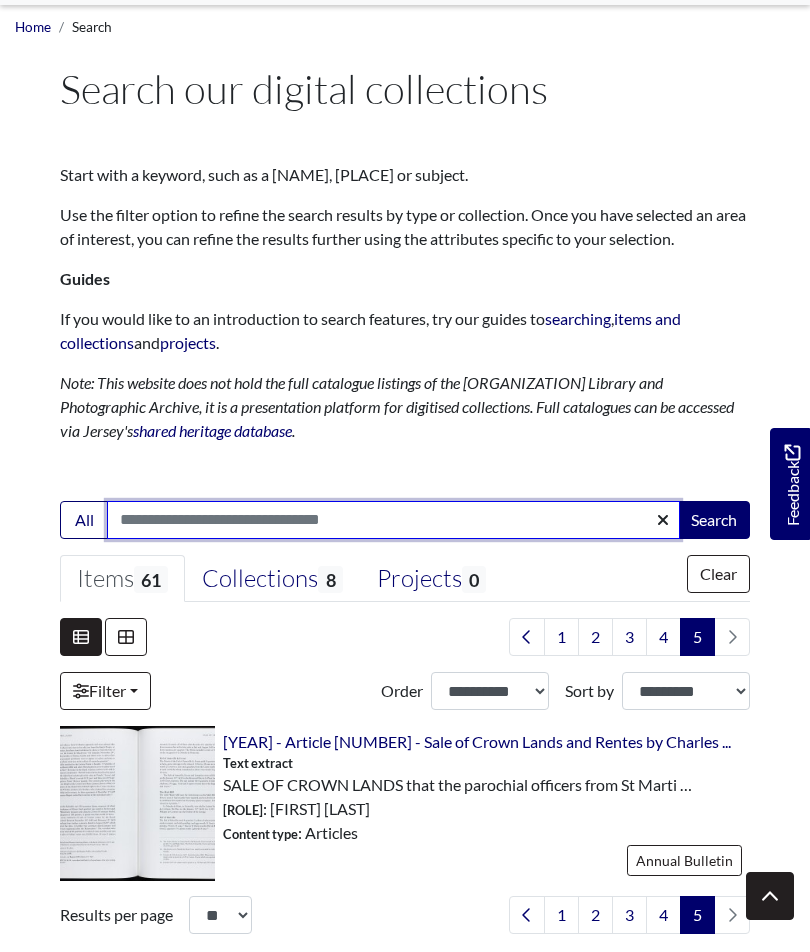 click on "Search:" at bounding box center [393, 520] 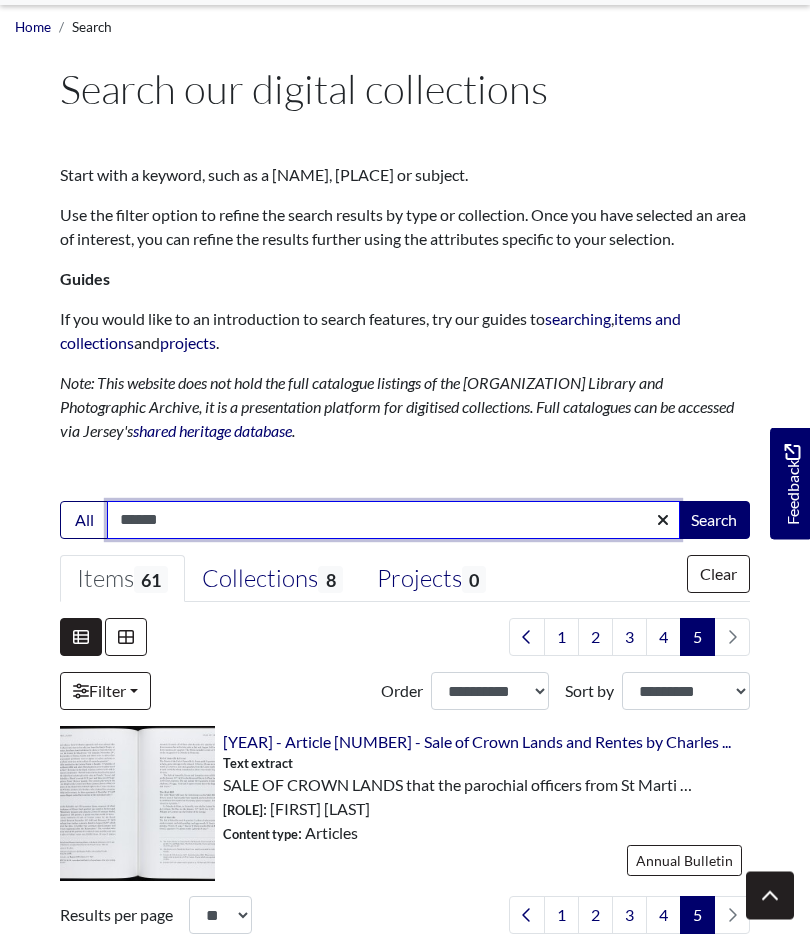type on "******" 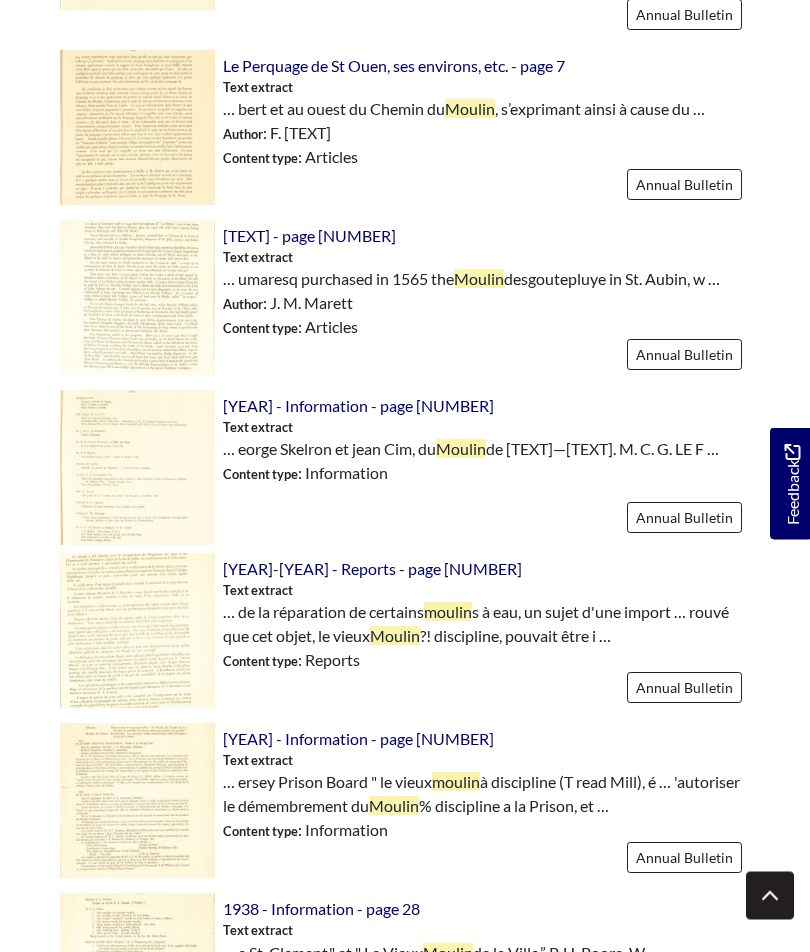 scroll, scrollTop: 1093, scrollLeft: 0, axis: vertical 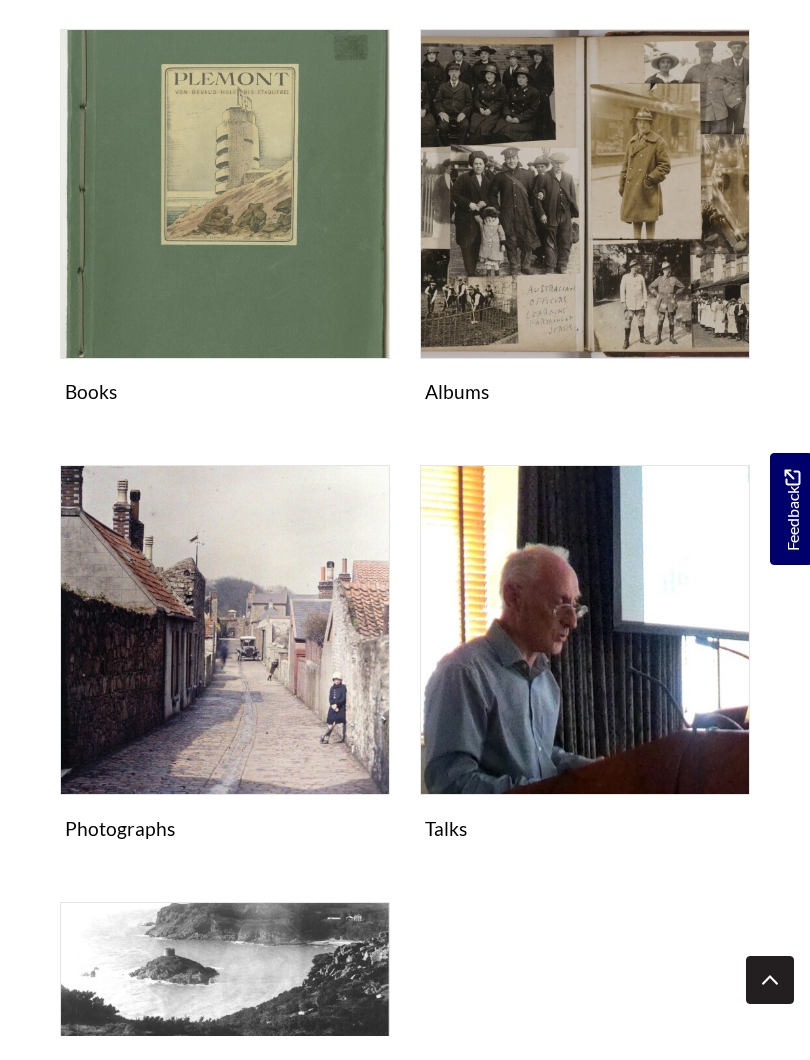 click at bounding box center [225, 218] 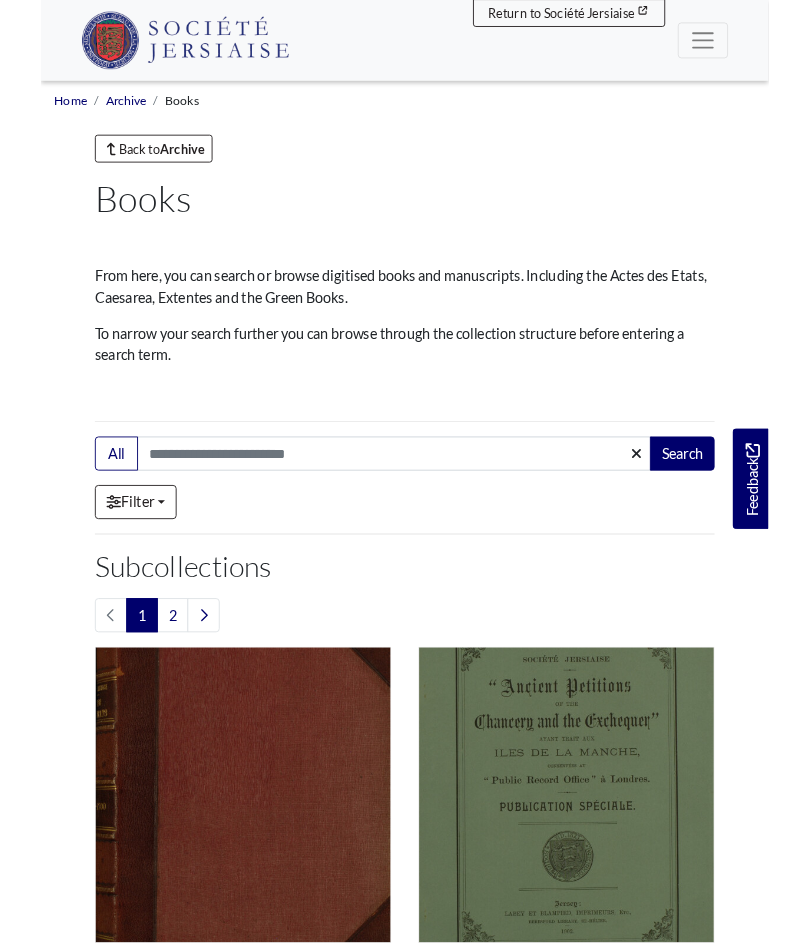 scroll, scrollTop: 0, scrollLeft: 0, axis: both 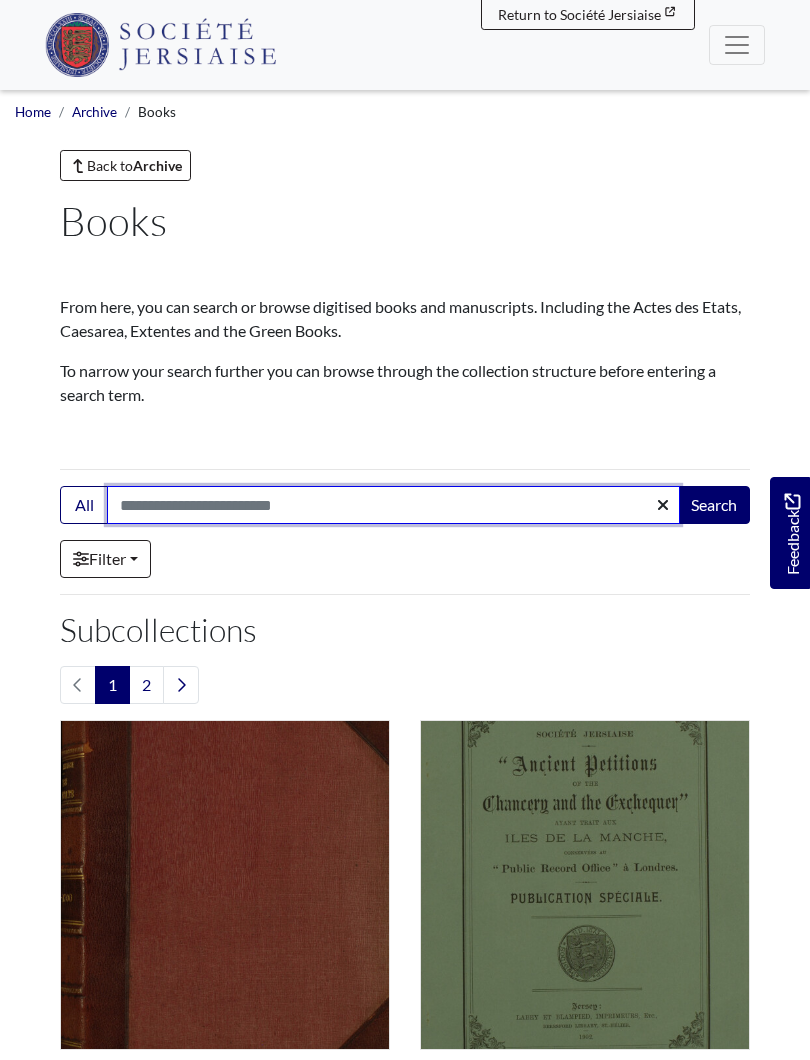 click on "Search:" at bounding box center (393, 505) 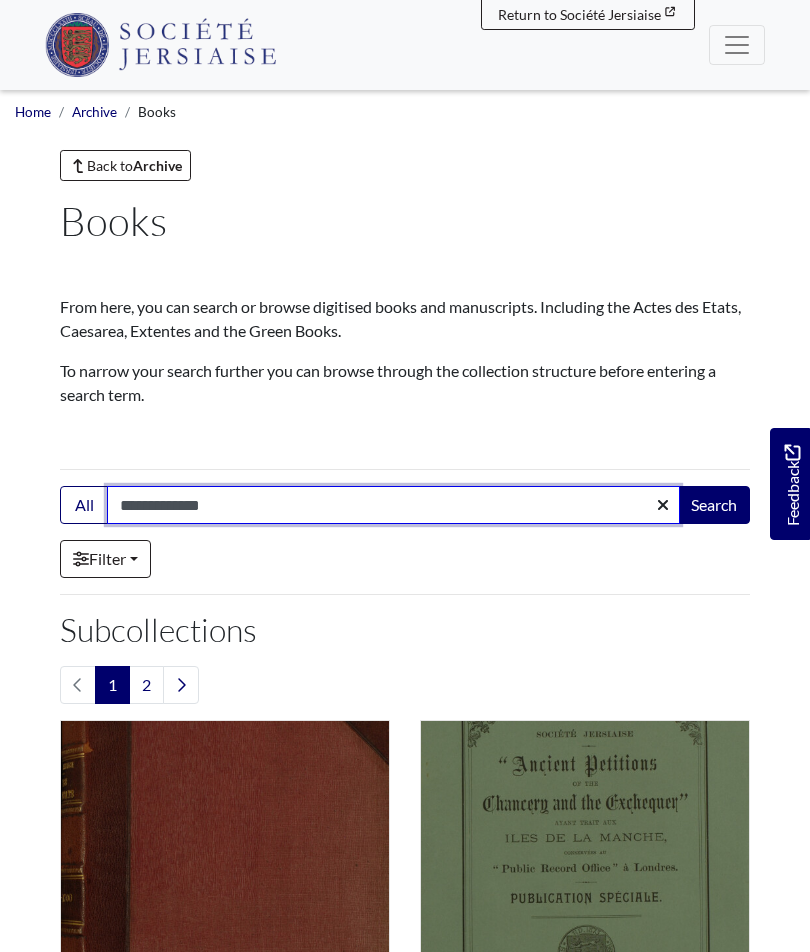 type on "**********" 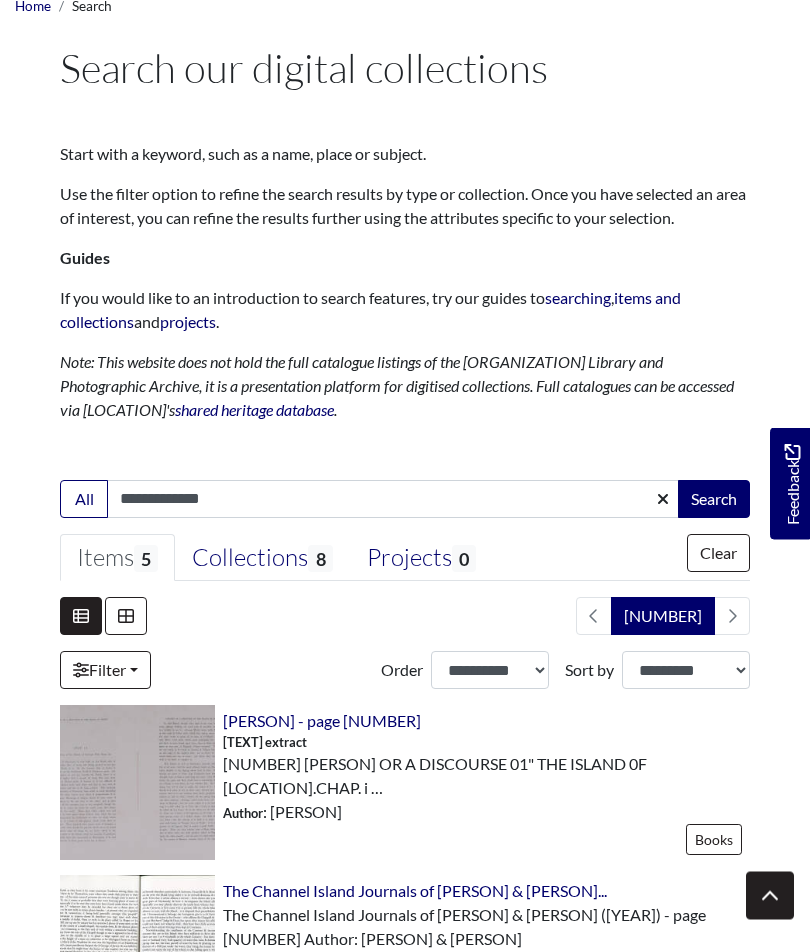scroll, scrollTop: 0, scrollLeft: 0, axis: both 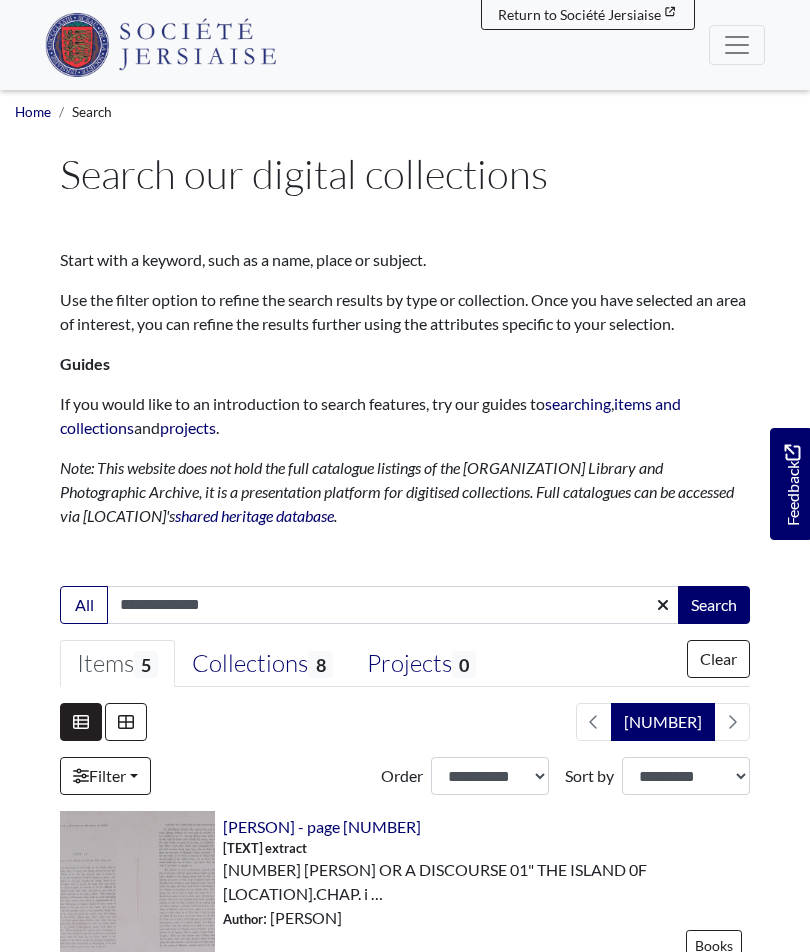 click at bounding box center [663, 605] 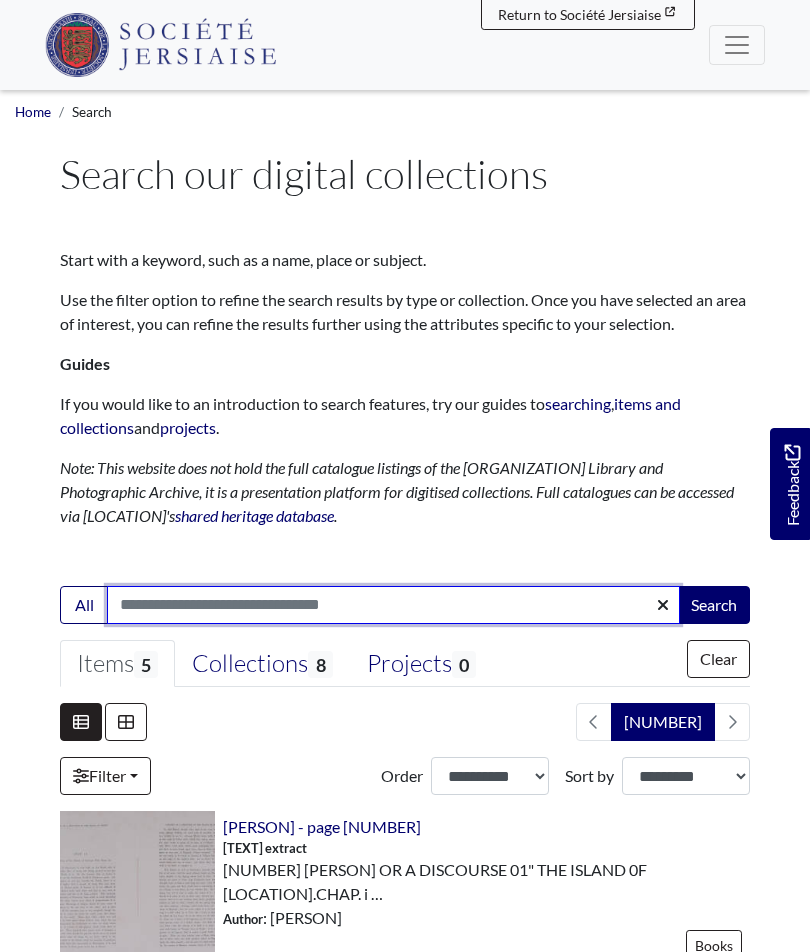 click on "Search:" at bounding box center (393, 605) 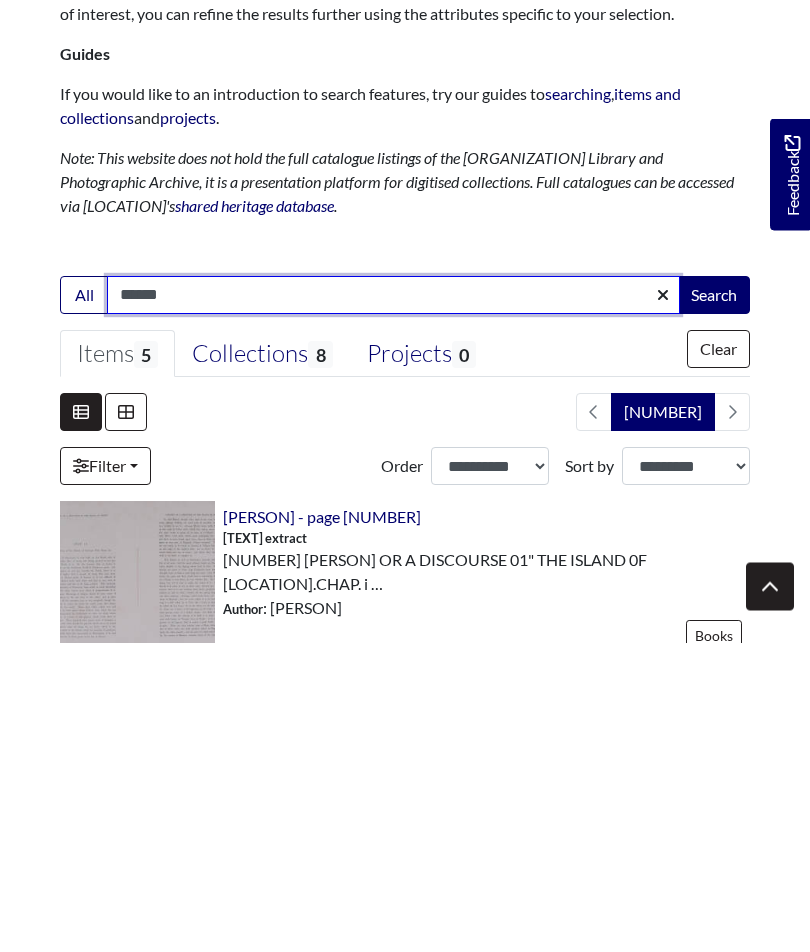 type on "******" 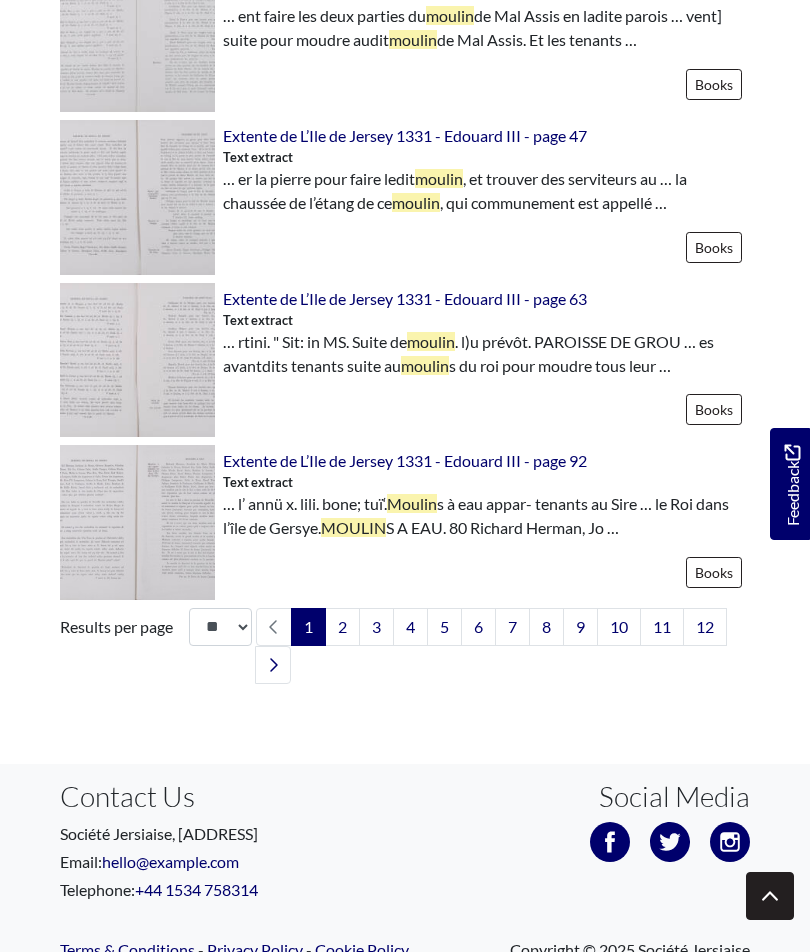 scroll, scrollTop: 2663, scrollLeft: 0, axis: vertical 